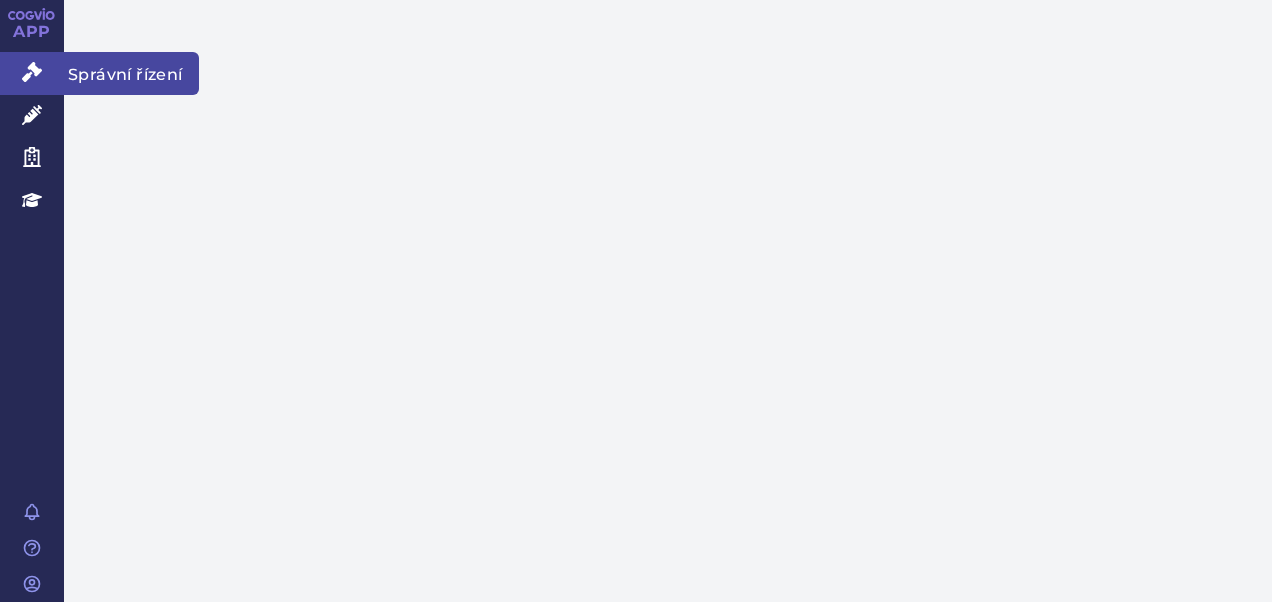 scroll, scrollTop: 0, scrollLeft: 0, axis: both 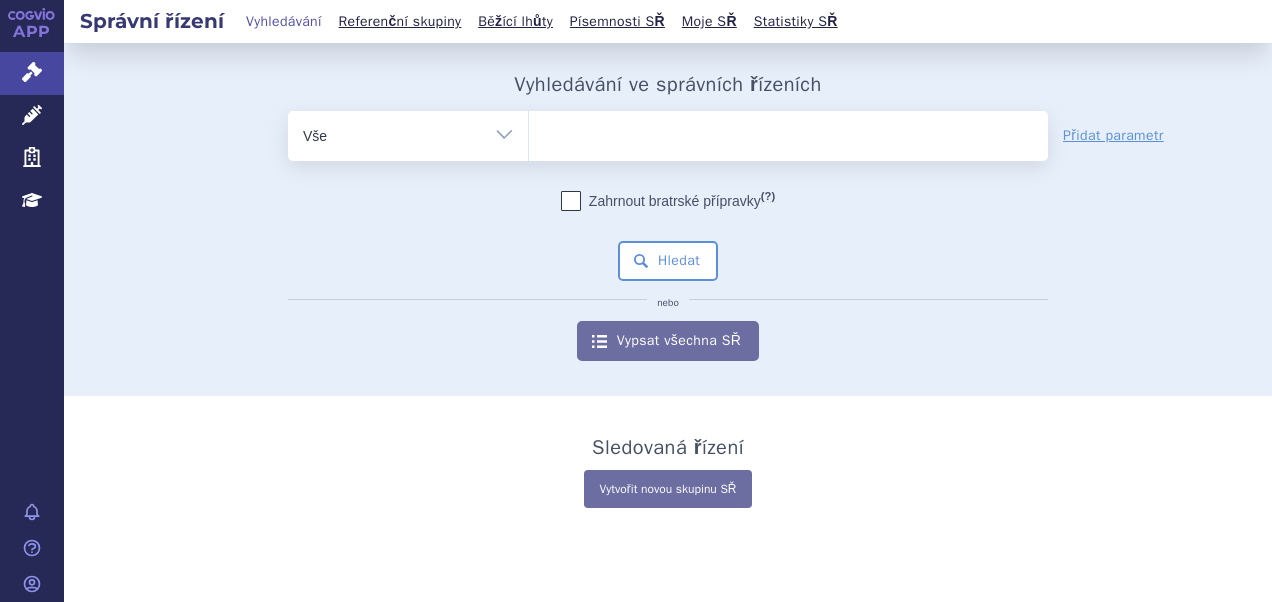 click at bounding box center [788, 132] 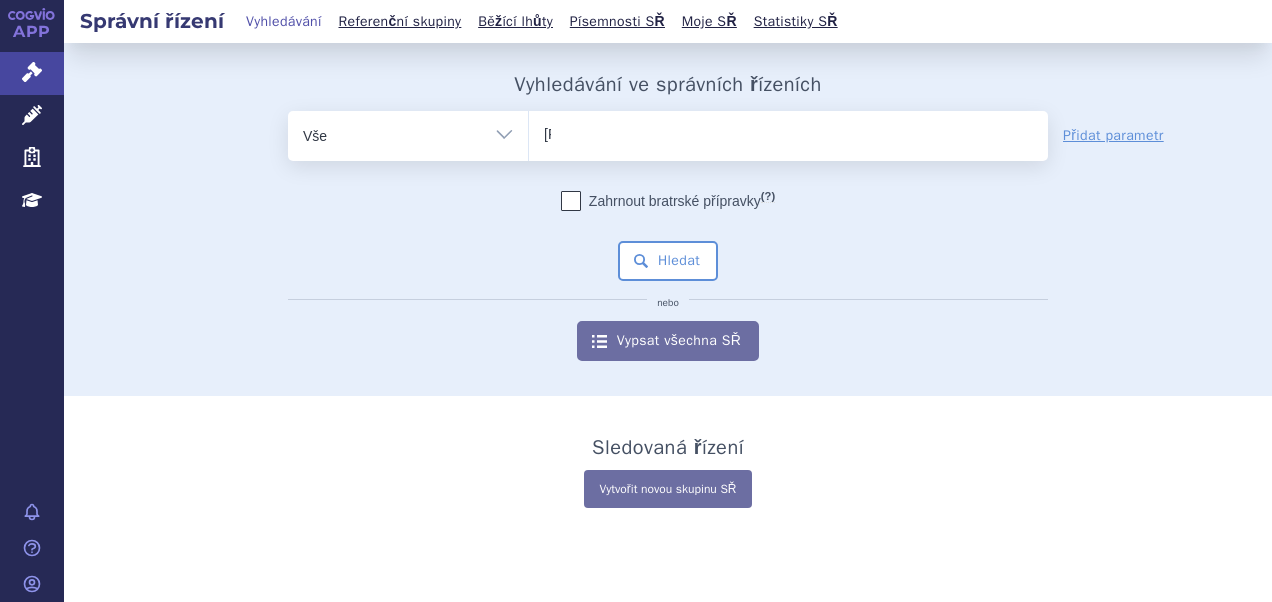 type 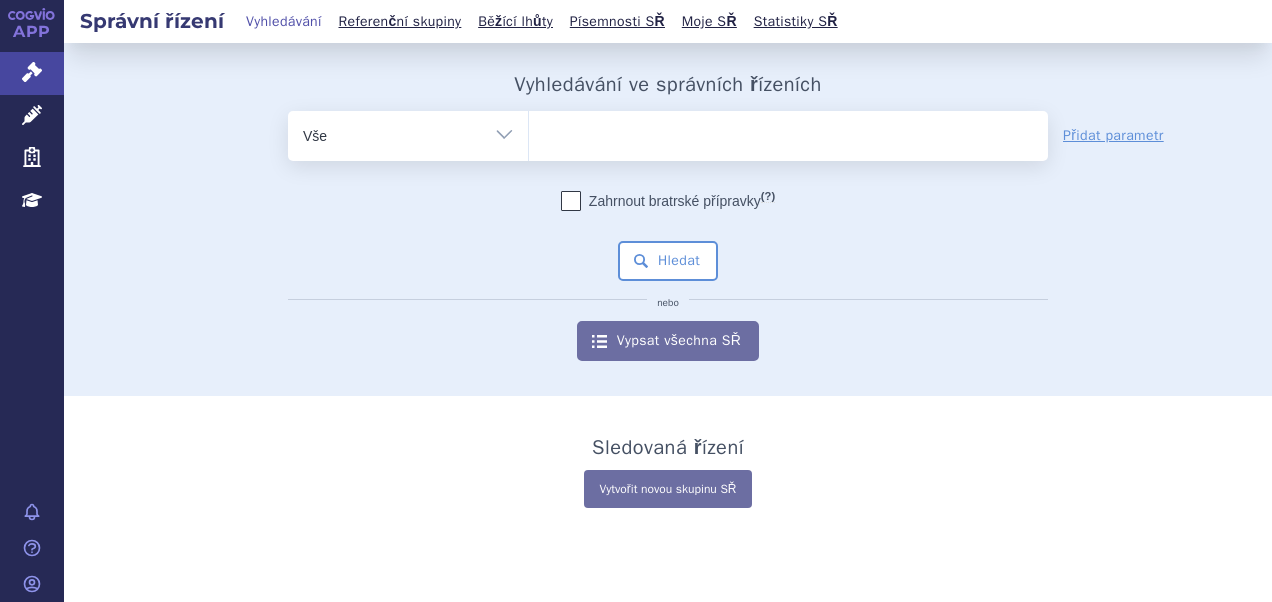 select on "[FIRST][LAST]" 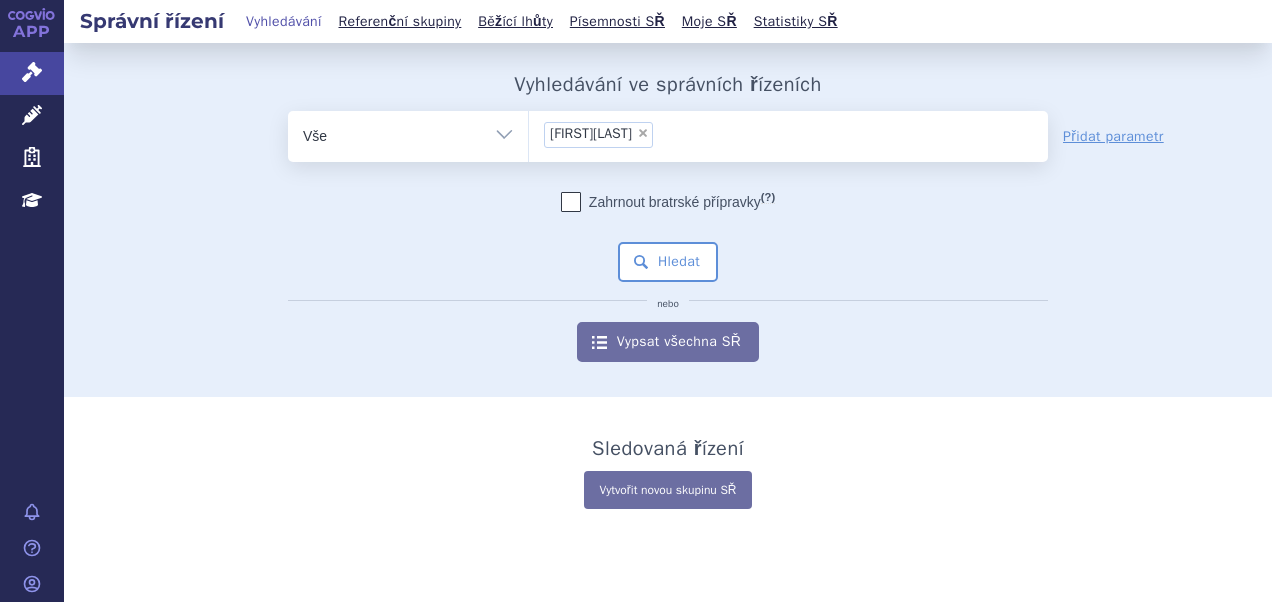 click on "[FIRST][LAST]" at bounding box center (591, 134) 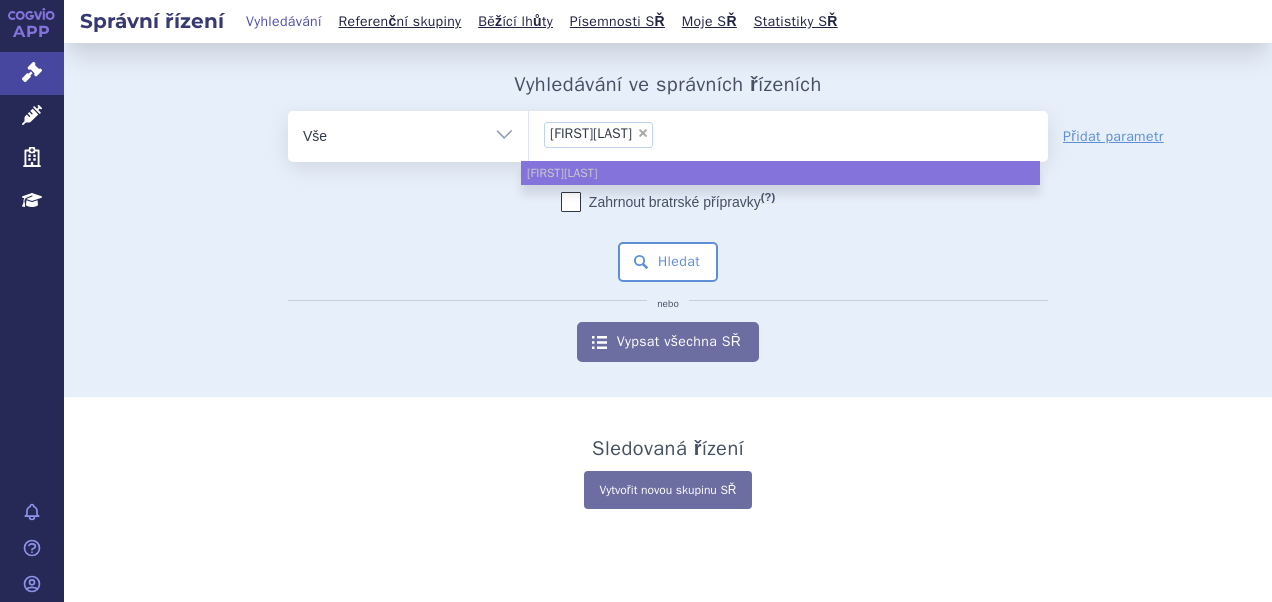 click on "×" at bounding box center (643, 133) 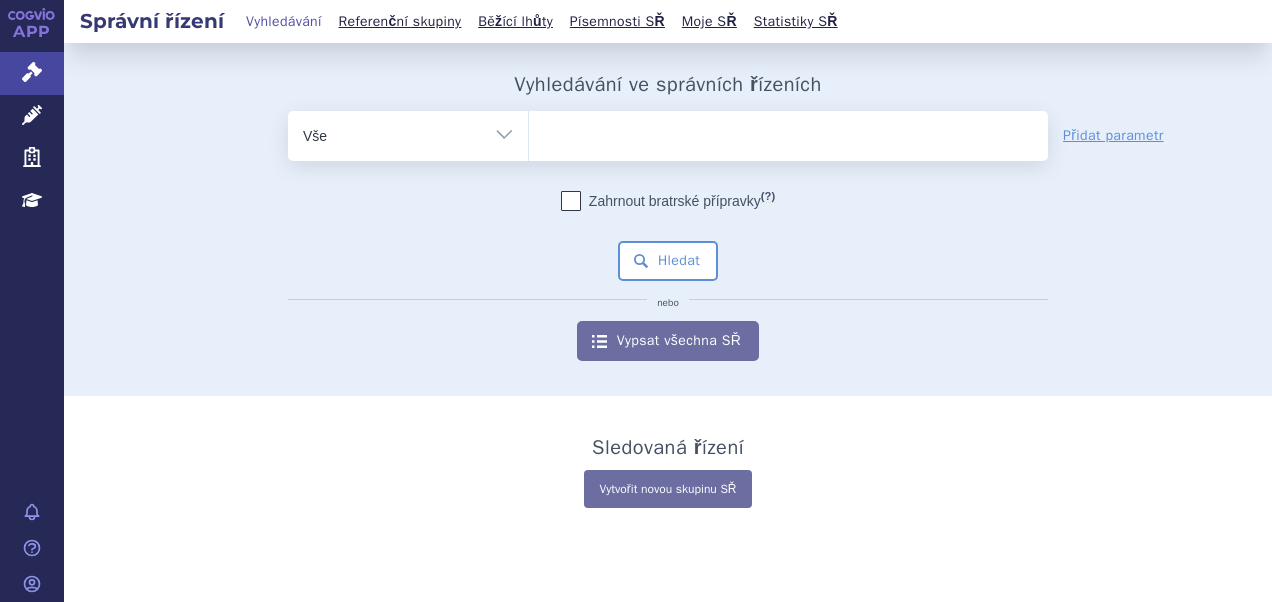 paste on "SUKLS214517/2014" 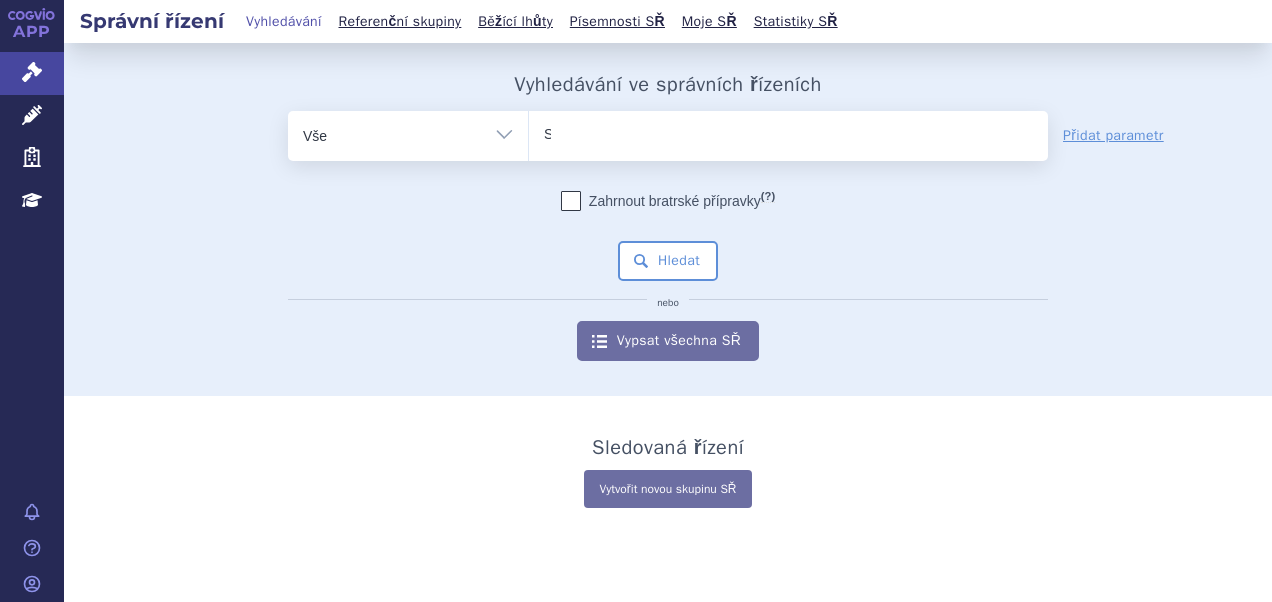type 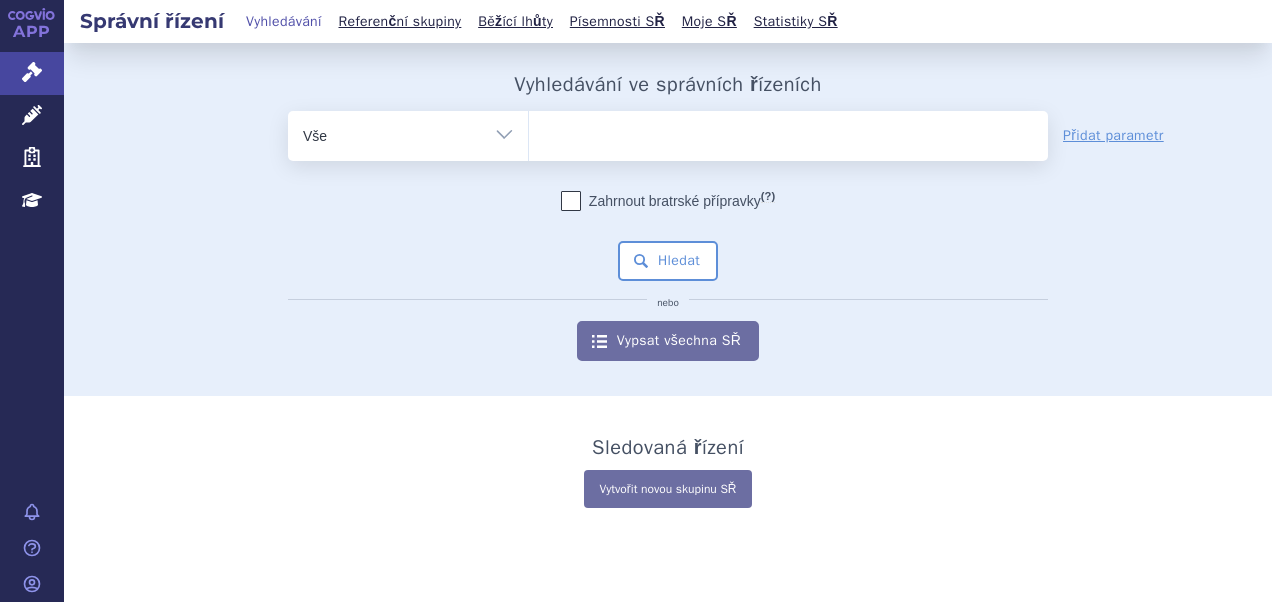 select on "SUKLS214517/2014" 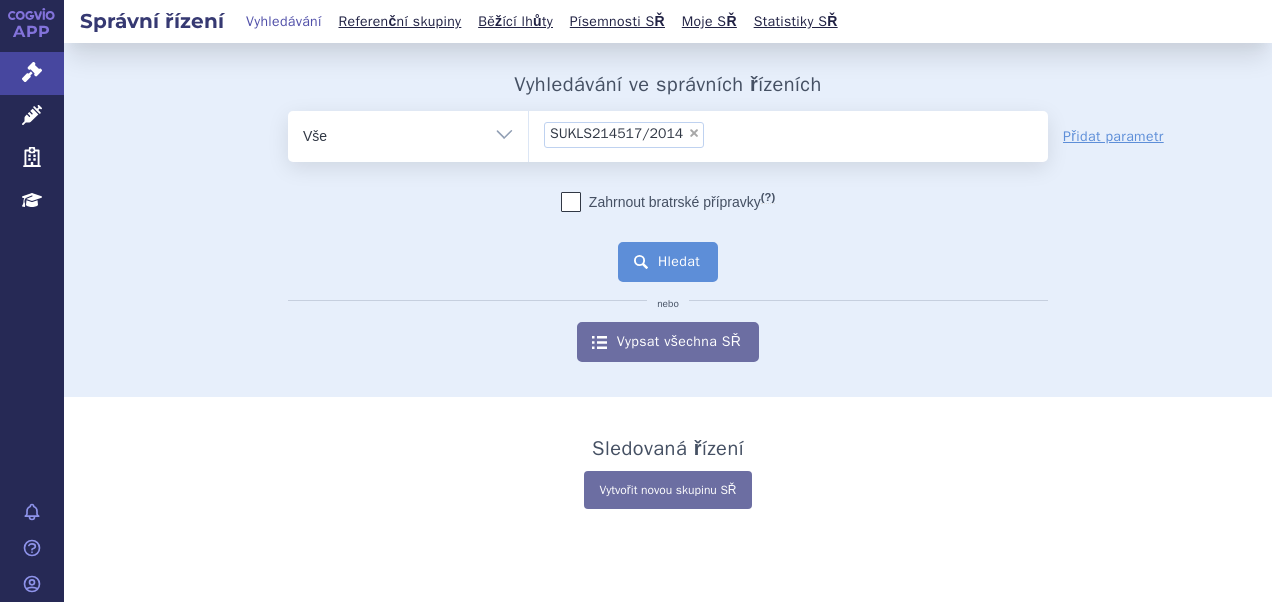 click on "Hledat" at bounding box center [668, 262] 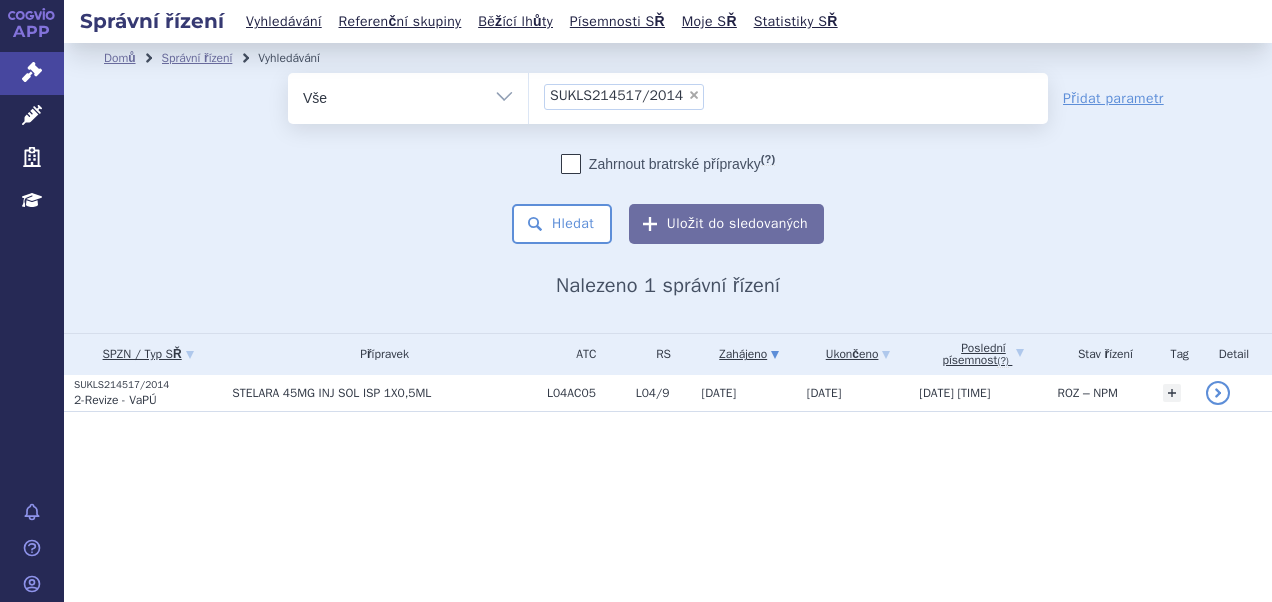scroll, scrollTop: 0, scrollLeft: 0, axis: both 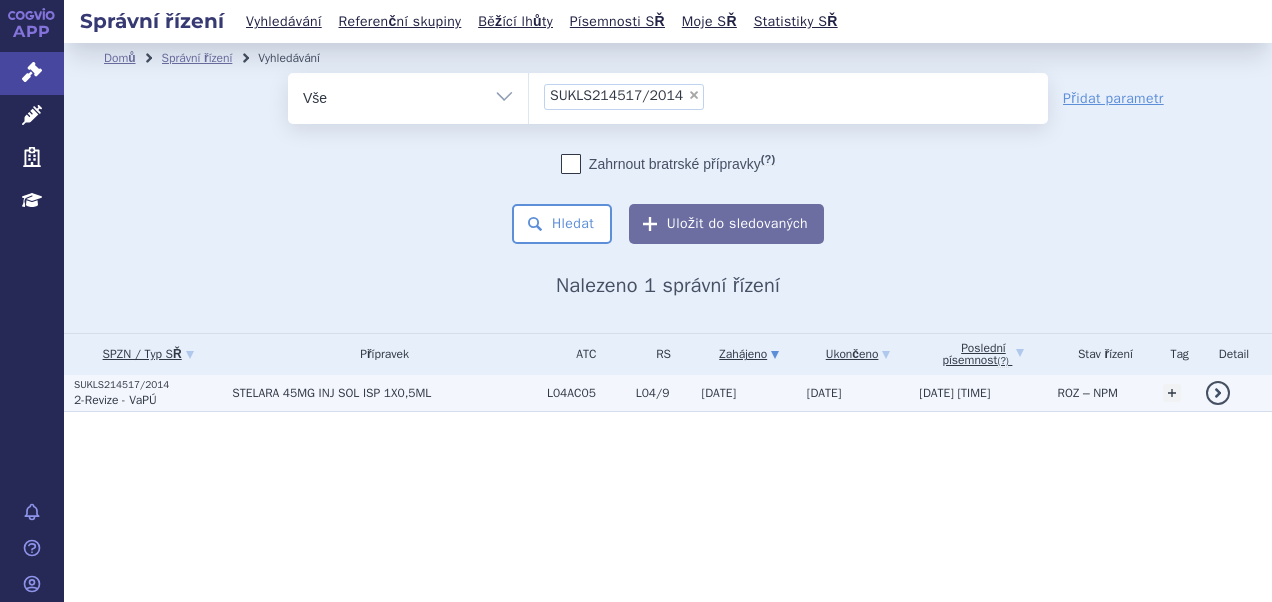 click on "detail" at bounding box center (1218, 393) 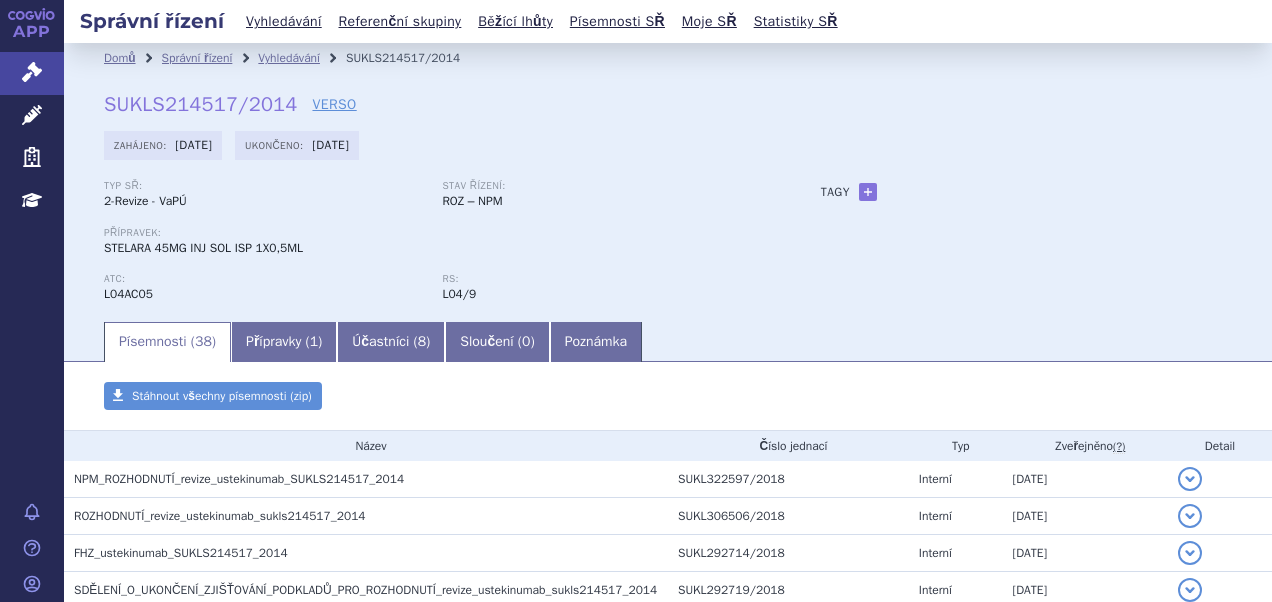 scroll, scrollTop: 0, scrollLeft: 0, axis: both 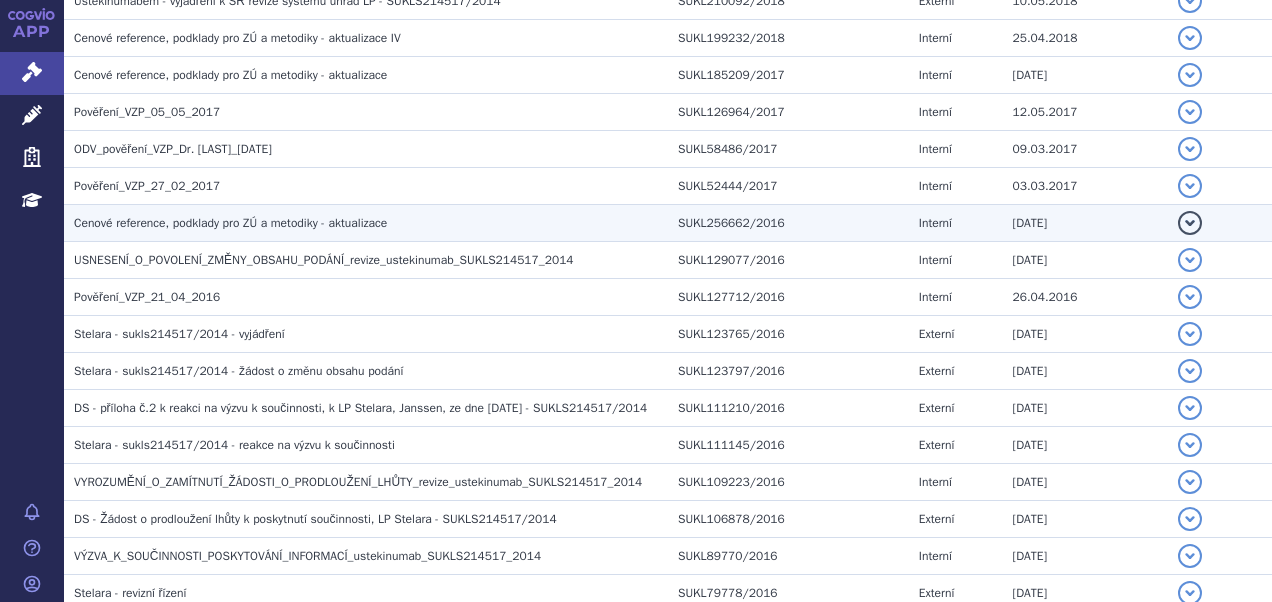 click on "Cenové reference, podklady pro ZÚ a metodiky - aktualizace" at bounding box center (230, 223) 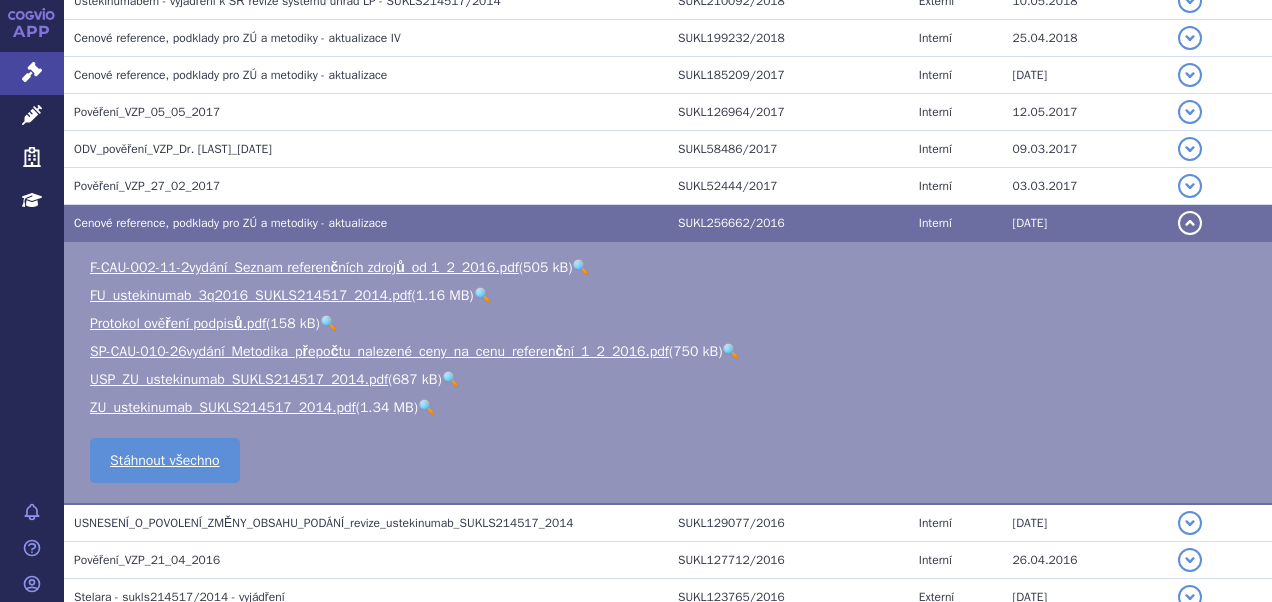 click on "Cenové reference, podklady pro ZÚ a metodiky - aktualizace" at bounding box center (230, 223) 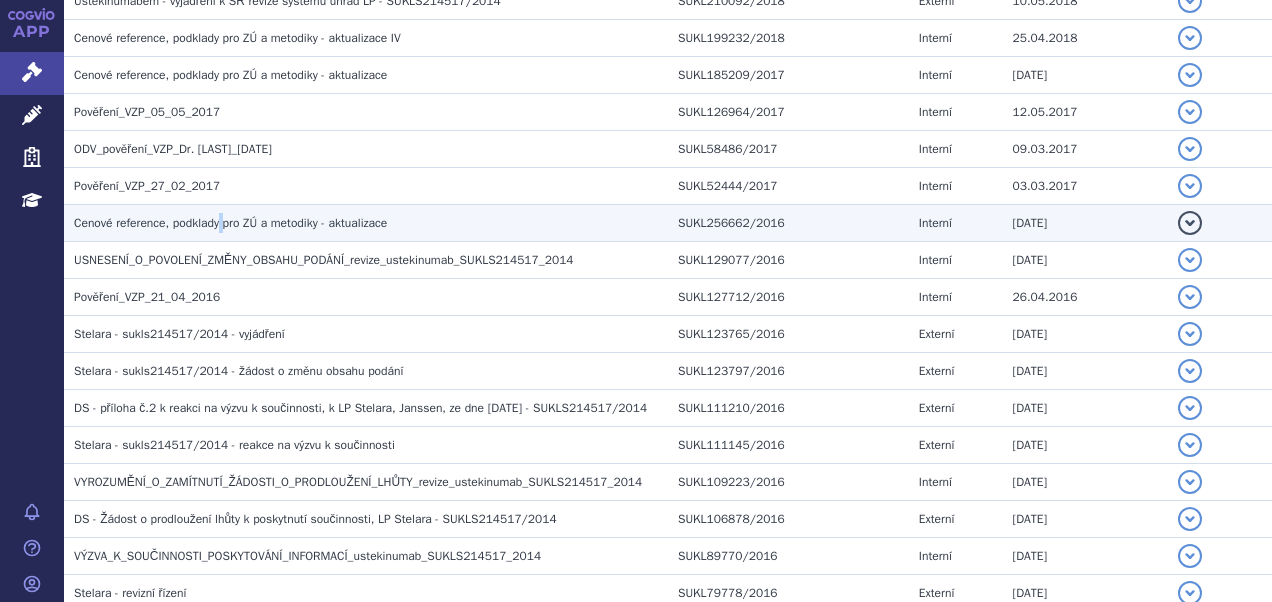 click on "Cenové reference, podklady pro ZÚ a metodiky - aktualizace" at bounding box center [230, 223] 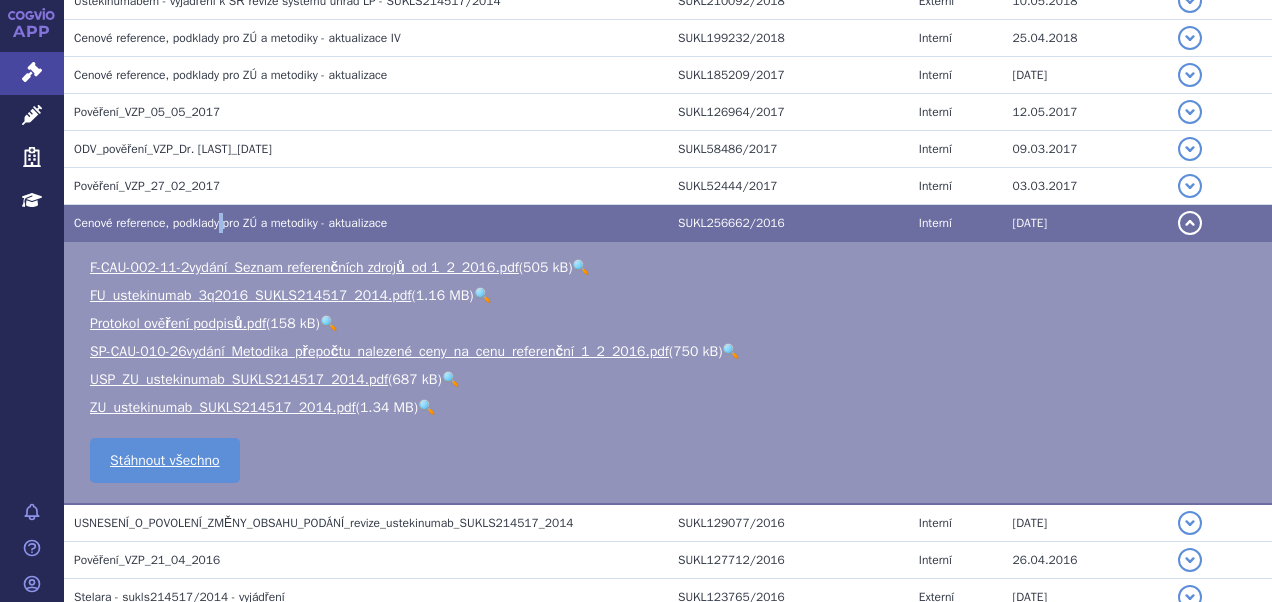 click on "Cenové reference, podklady pro ZÚ a metodiky - aktualizace" at bounding box center (230, 223) 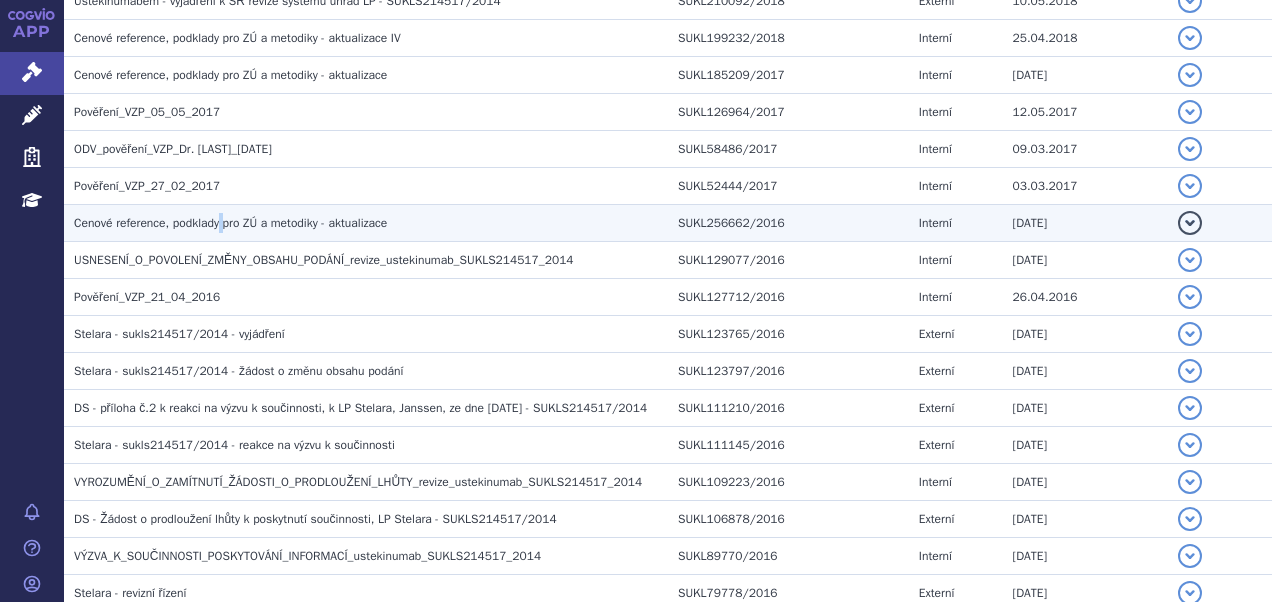 click on "Cenové reference, podklady pro ZÚ a metodiky - aktualizace" at bounding box center (230, 223) 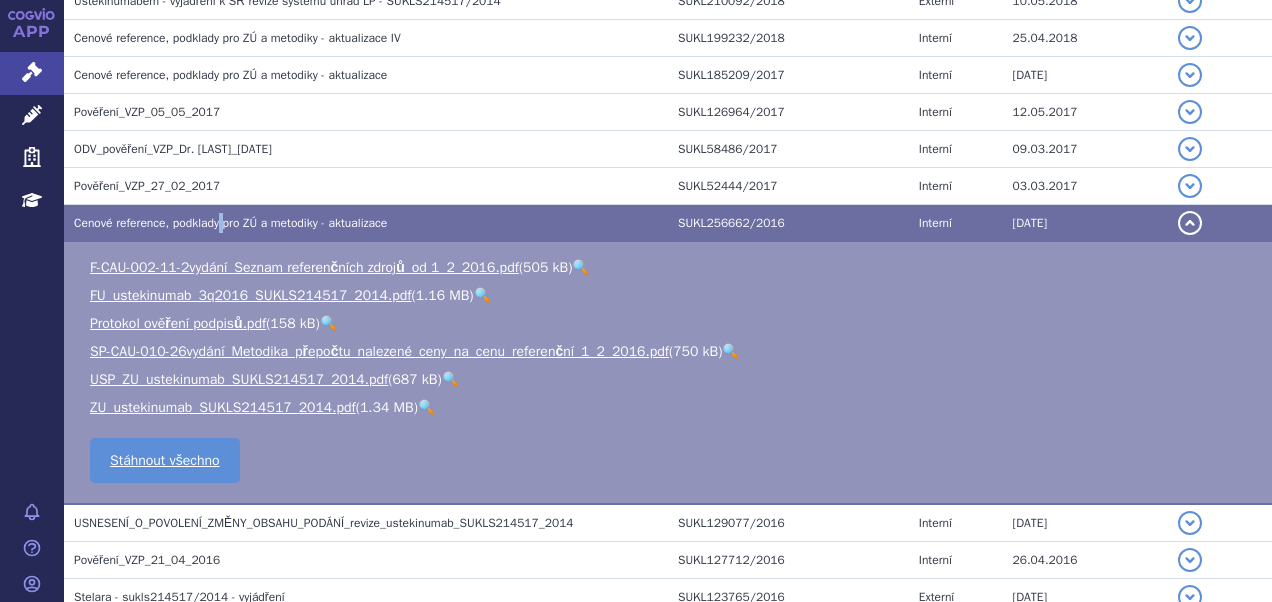 click on "🔍" at bounding box center [482, 295] 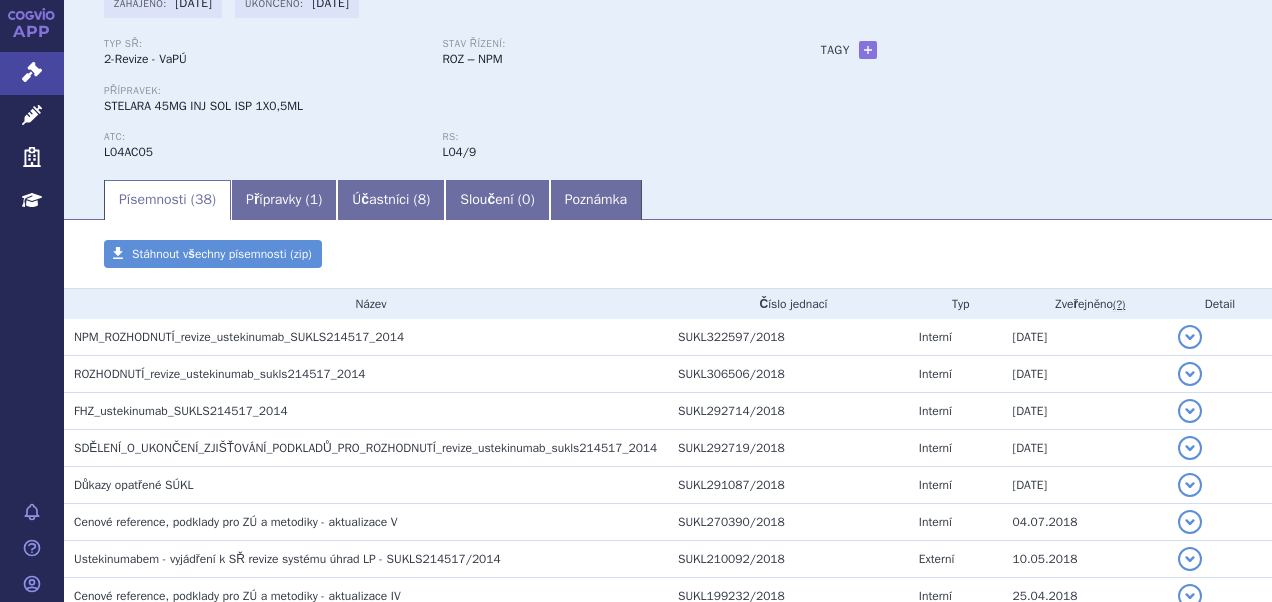 scroll, scrollTop: 100, scrollLeft: 0, axis: vertical 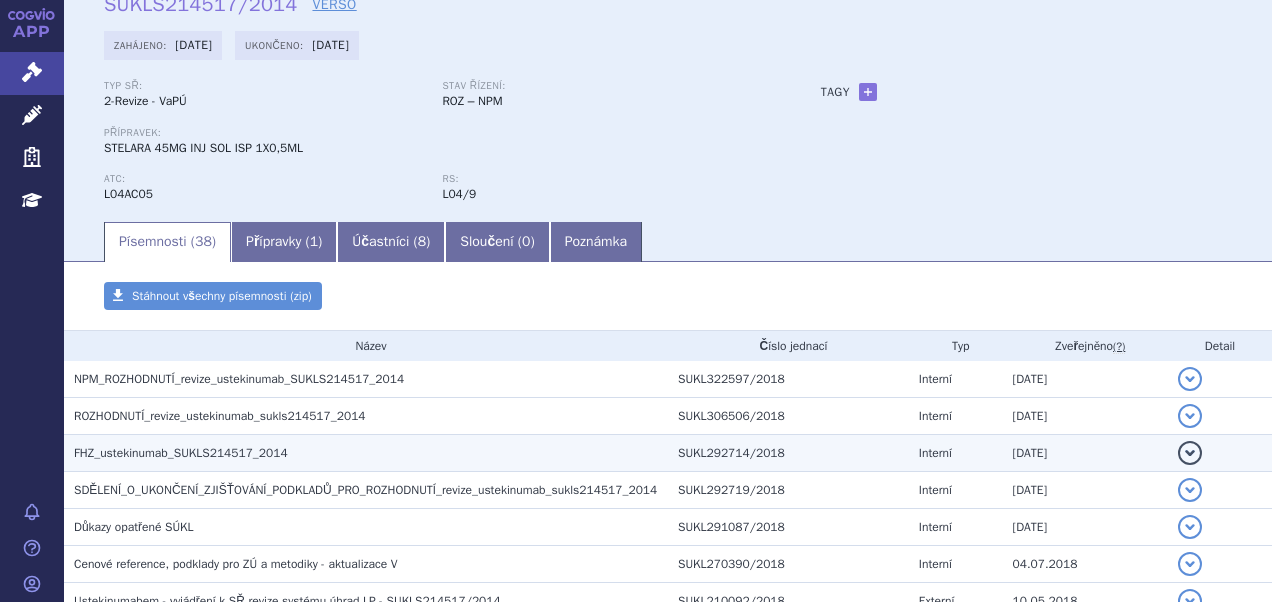 click on "detail" at bounding box center (1190, 453) 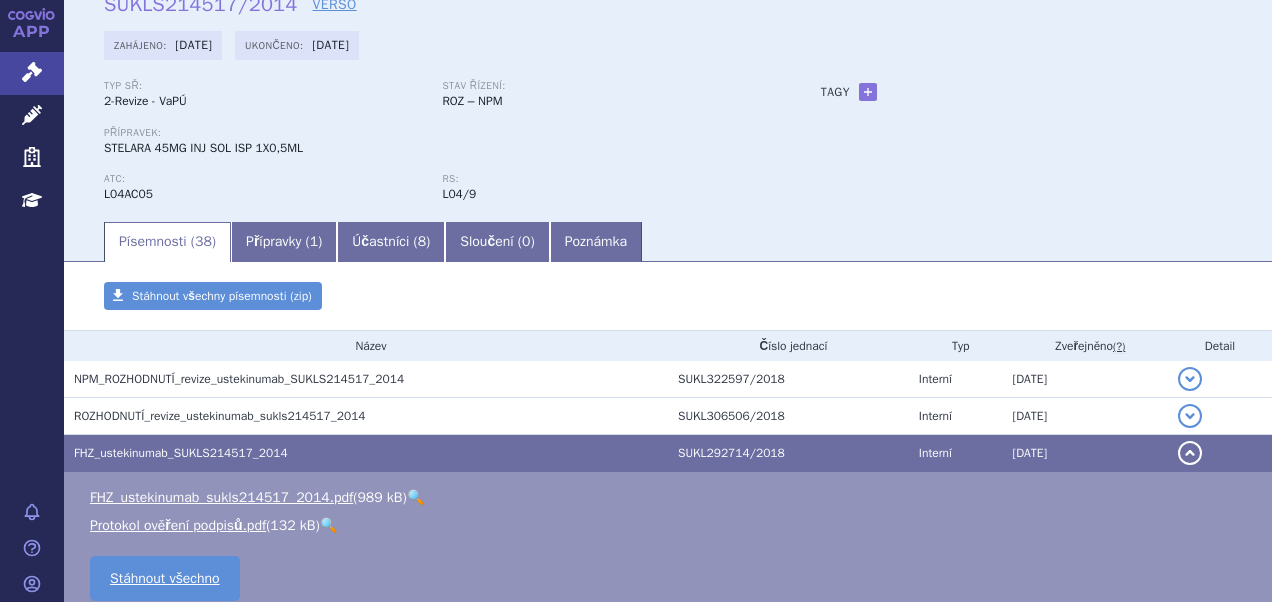 click on "🔍" at bounding box center (415, 497) 